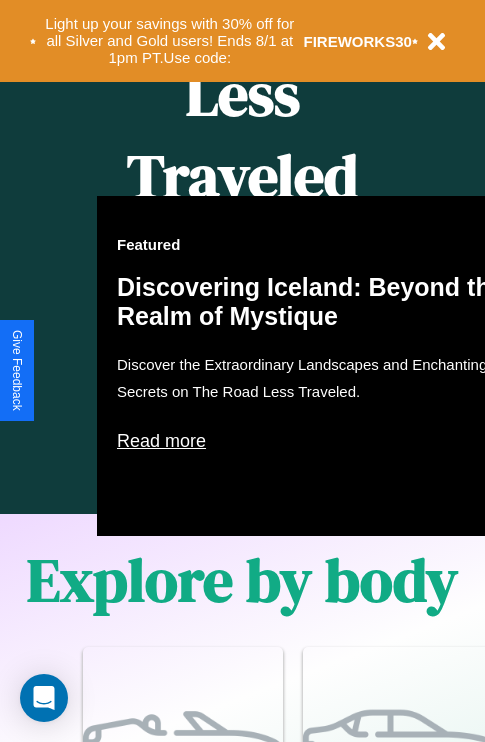 scroll, scrollTop: 2423, scrollLeft: 0, axis: vertical 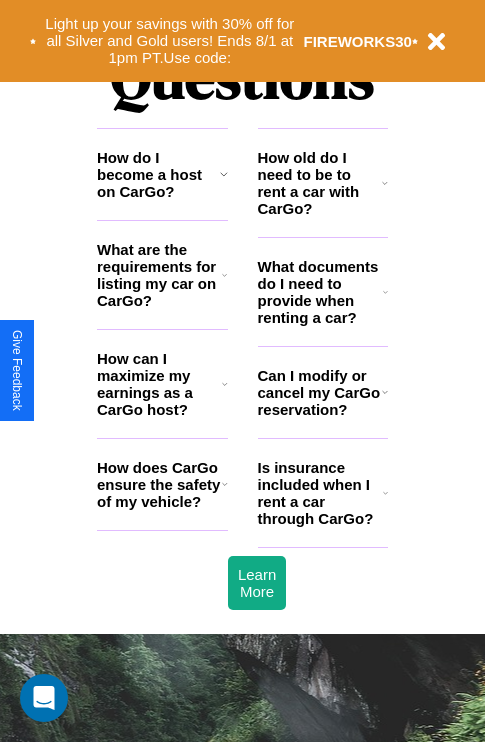 click on "What documents do I need to provide when renting a car?" at bounding box center [321, 292] 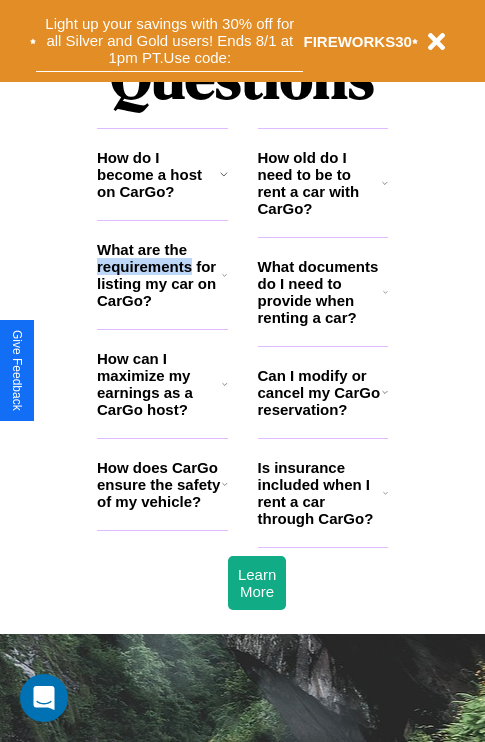 click on "Light up your savings with 30% off for all Silver and Gold users! Ends 8/1 at 1pm PT.  Use code:" at bounding box center [169, 41] 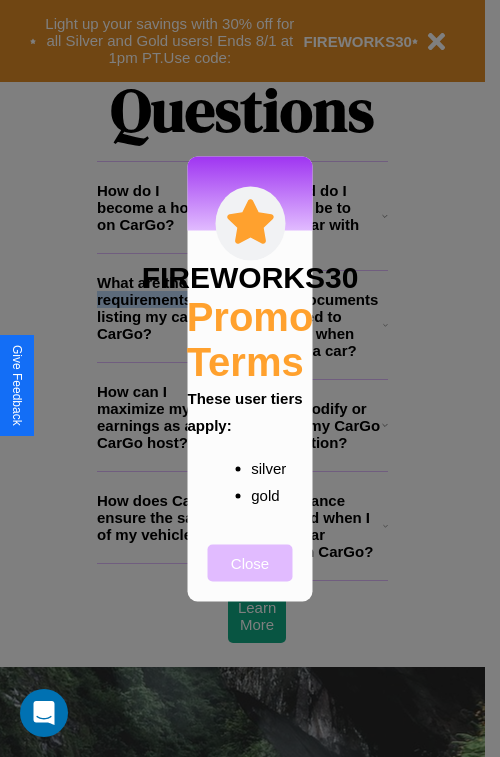 click on "Close" at bounding box center (250, 562) 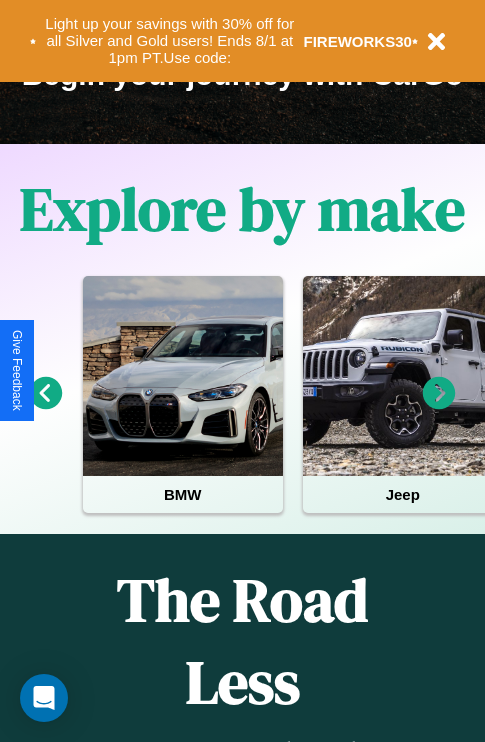 scroll, scrollTop: 308, scrollLeft: 0, axis: vertical 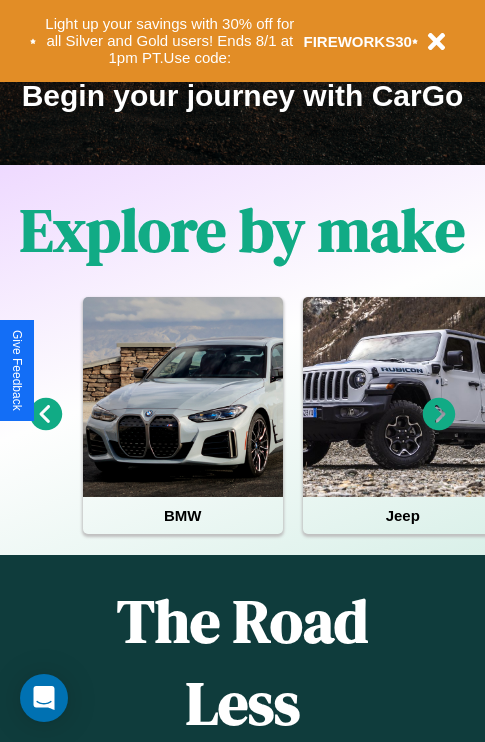 click 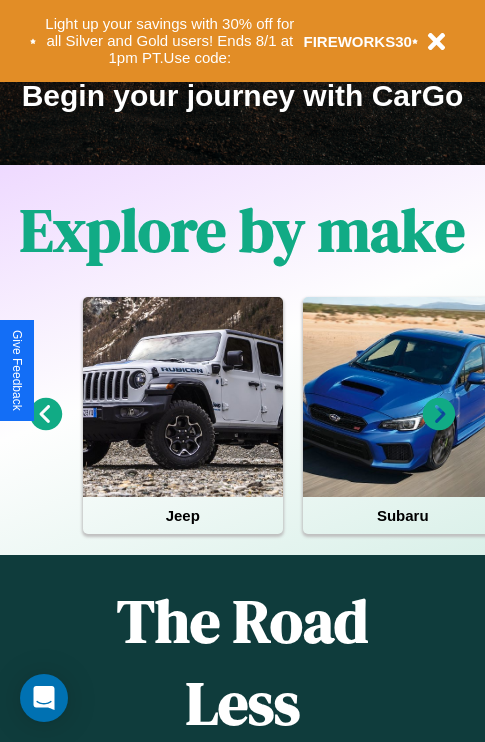 click 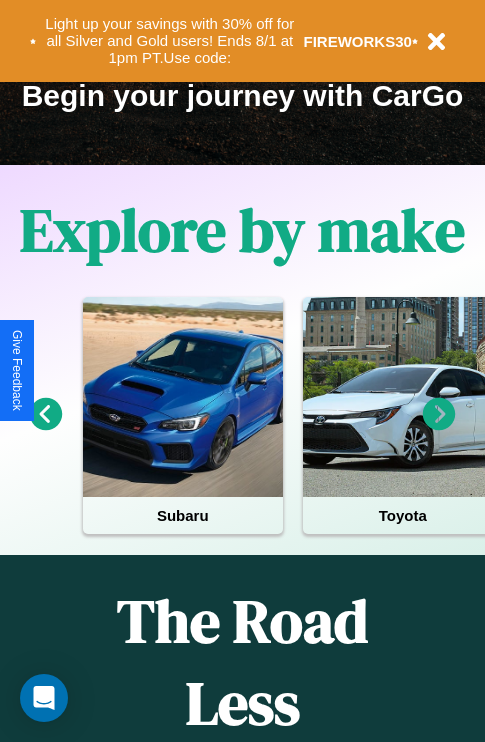 click 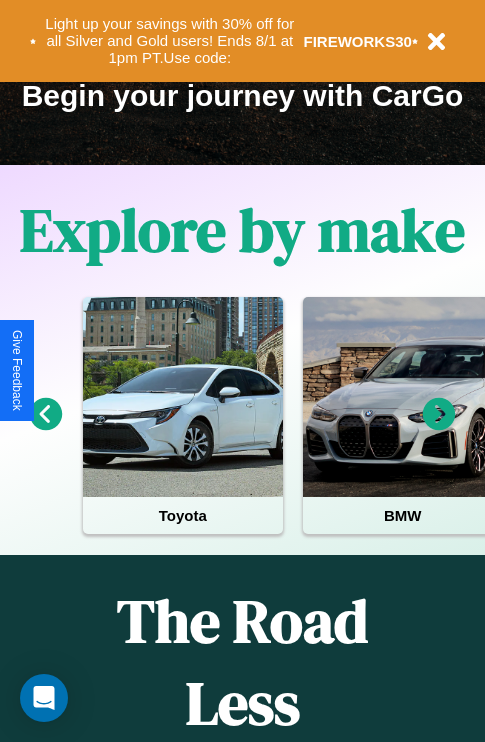 click 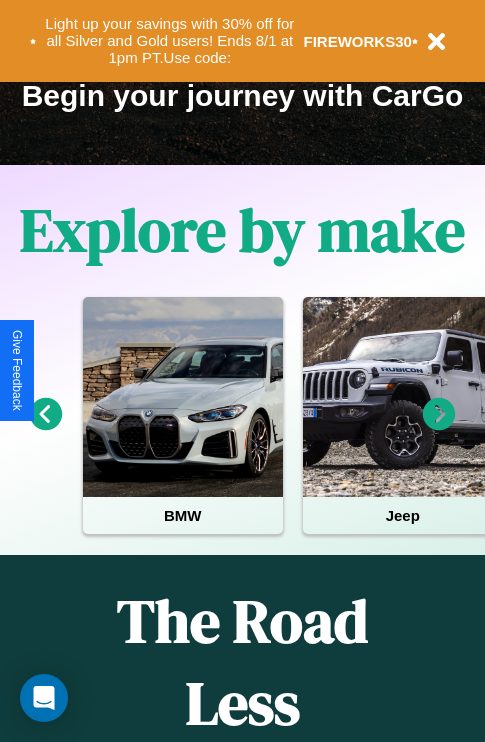 click 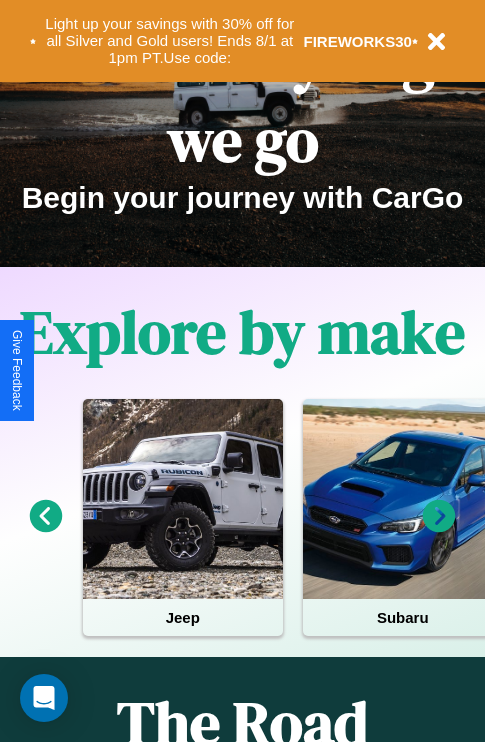 scroll, scrollTop: 0, scrollLeft: 0, axis: both 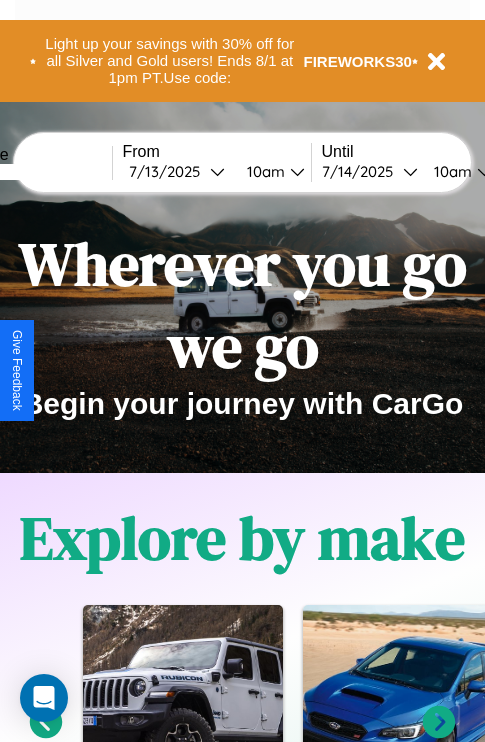 click at bounding box center [37, 172] 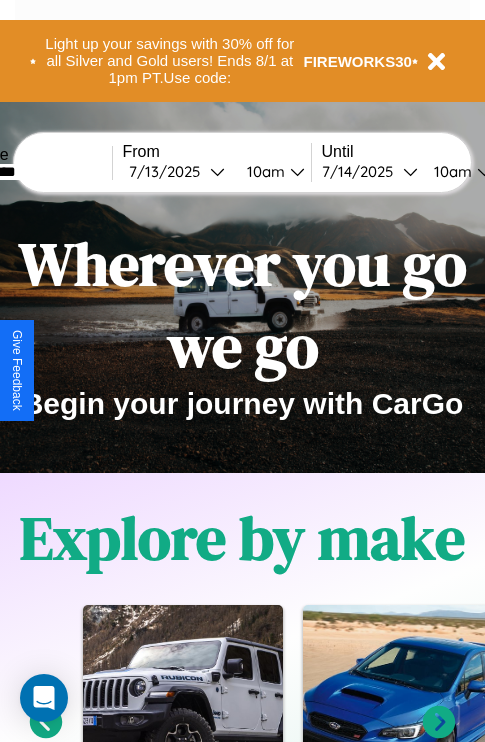 type on "*********" 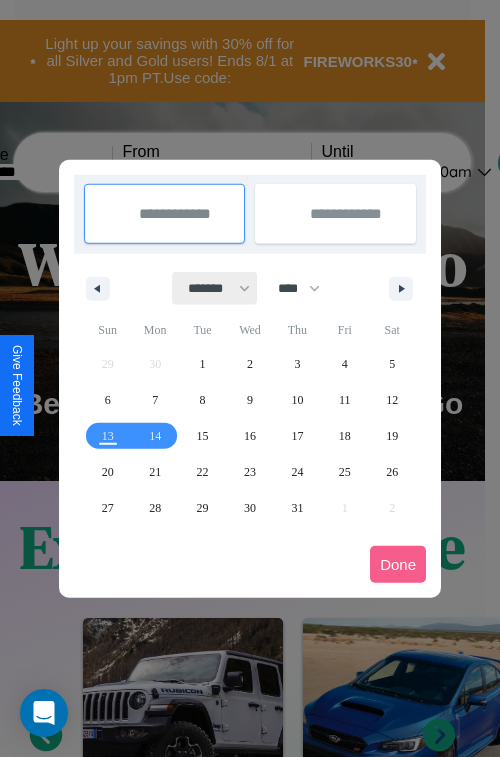 click on "******* ******** ***** ***** *** **** **** ****** ********* ******* ******** ********" at bounding box center [215, 288] 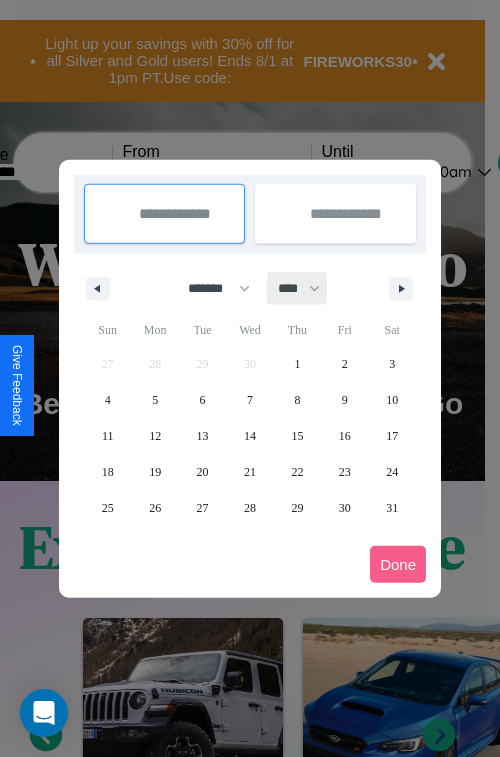click on "**** **** **** **** **** **** **** **** **** **** **** **** **** **** **** **** **** **** **** **** **** **** **** **** **** **** **** **** **** **** **** **** **** **** **** **** **** **** **** **** **** **** **** **** **** **** **** **** **** **** **** **** **** **** **** **** **** **** **** **** **** **** **** **** **** **** **** **** **** **** **** **** **** **** **** **** **** **** **** **** **** **** **** **** **** **** **** **** **** **** **** **** **** **** **** **** **** **** **** **** **** **** **** **** **** **** **** **** **** **** **** **** **** **** **** **** **** **** **** **** ****" at bounding box center [298, 288] 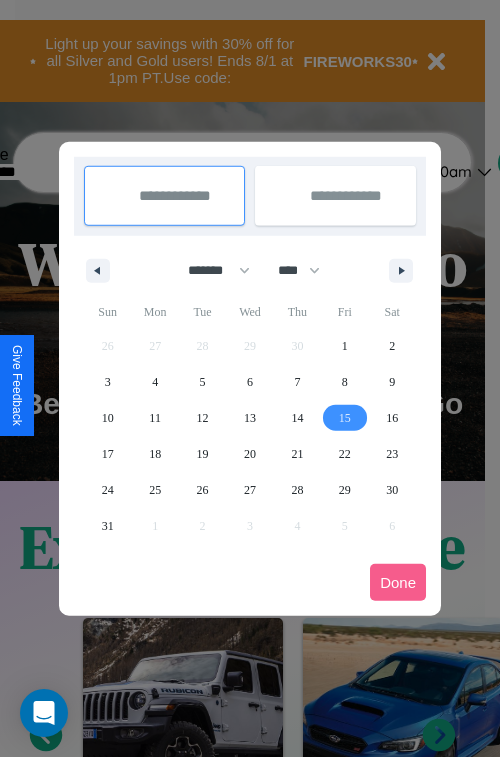 click on "15" at bounding box center [345, 418] 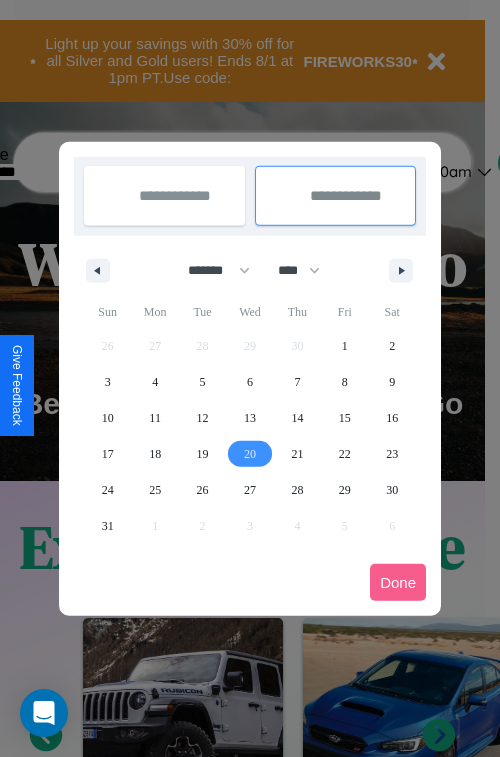 click on "20" at bounding box center (250, 454) 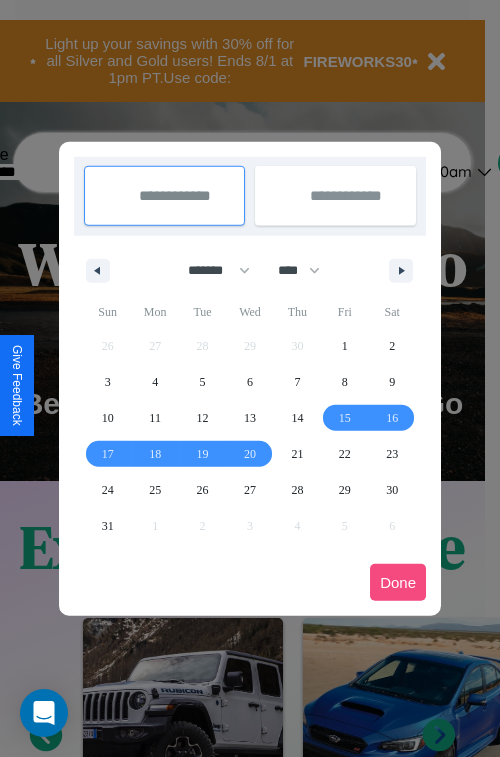 click on "Done" at bounding box center (398, 582) 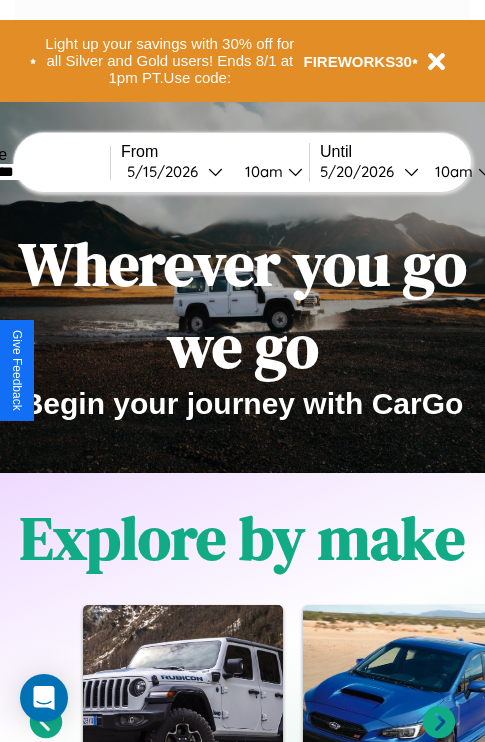 scroll, scrollTop: 0, scrollLeft: 76, axis: horizontal 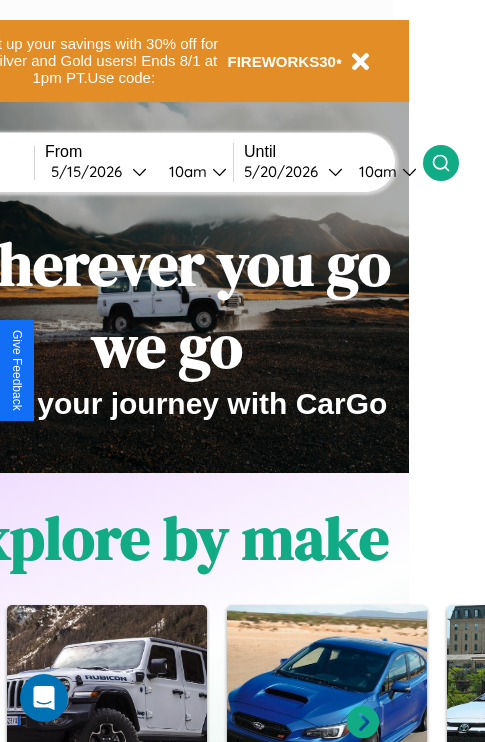 click 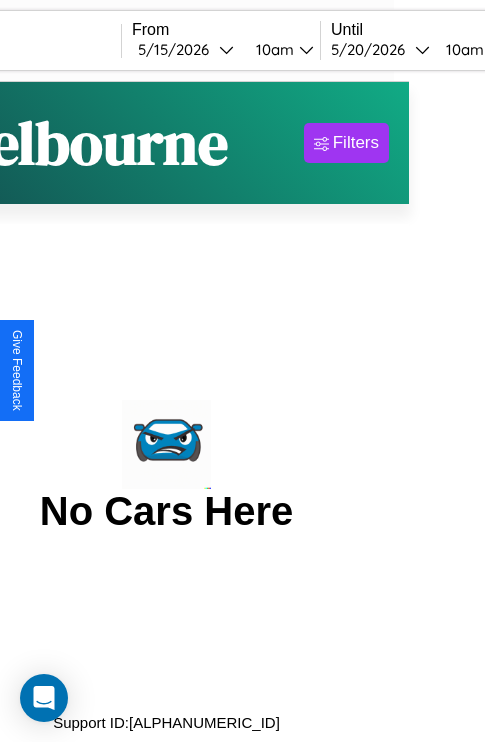 scroll, scrollTop: 0, scrollLeft: 0, axis: both 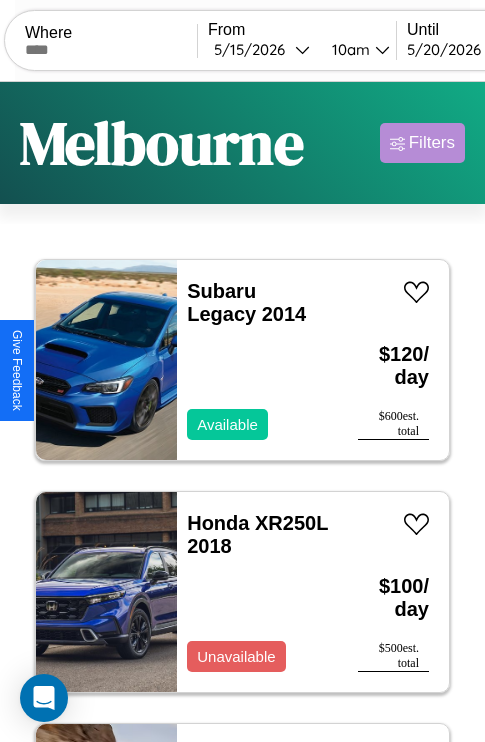 click on "Filters" at bounding box center (432, 143) 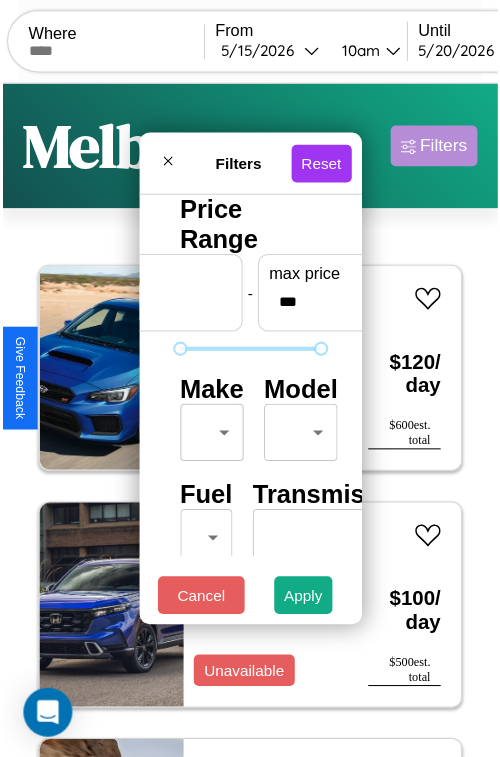 scroll, scrollTop: 59, scrollLeft: 0, axis: vertical 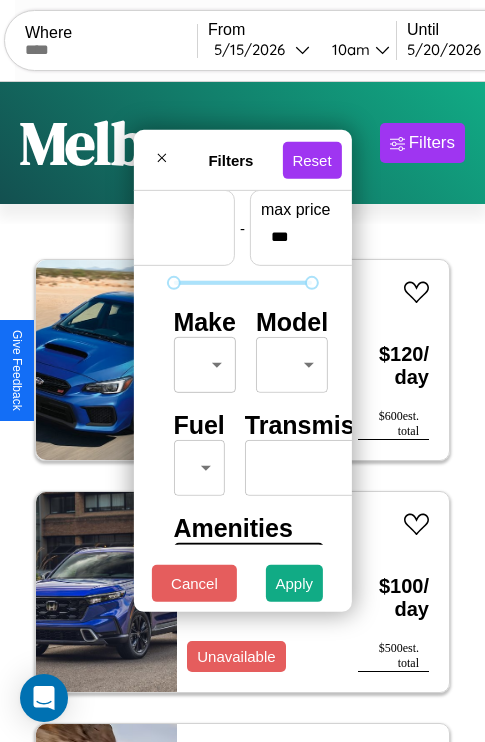 click on "CarGo Where From 5 / 15 / 2026 10am Until 5 / 20 / 2026 10am Become a Host Login Sign Up Melbourne Filters 154  cars in this area These cars can be picked up in this city. Subaru   Legacy   2014 Available $ 120  / day $ 600  est. total Honda   XR250L   2018 Unavailable $ 100  / day $ 500  est. total Mercedes   Metris   2020 Unavailable $ 160  / day $ 800  est. total Acura   Vigor   2021 Available $ 80  / day $ 400  est. total Hummer   H2   2020 Available $ 90  / day $ 450  est. total Chrysler   Stratus   2024 Available $ 110  / day $ 550  est. total Buick   Skyhawk   2017 Available $ 180  / day $ 900  est. total Lincoln   MKZ   2014 Unavailable $ 70  / day $ 350  est. total Chrysler   Cirrus   2017 Available $ 100  / day $ 500  est. total Jaguar   F-TYPE   2023 Available $ 50  / day $ 250  est. total Alfa Romeo   4C   2021 Available $ 40  / day $ 200  est. total Audi   A6   2014 Available $ 110  / day $ 550  est. total Ford   CF7000   2023 Available $ 170  / day $ 850  est. total Chrysler   TC   2019 $ 150 $" at bounding box center (242, 412) 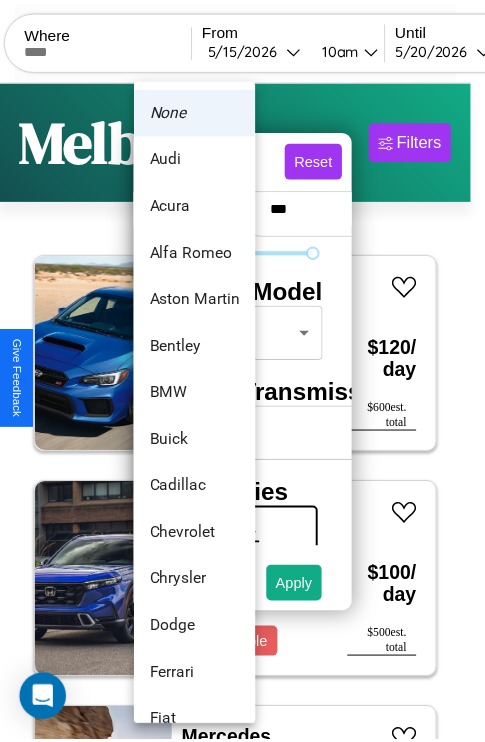 scroll, scrollTop: 38, scrollLeft: 0, axis: vertical 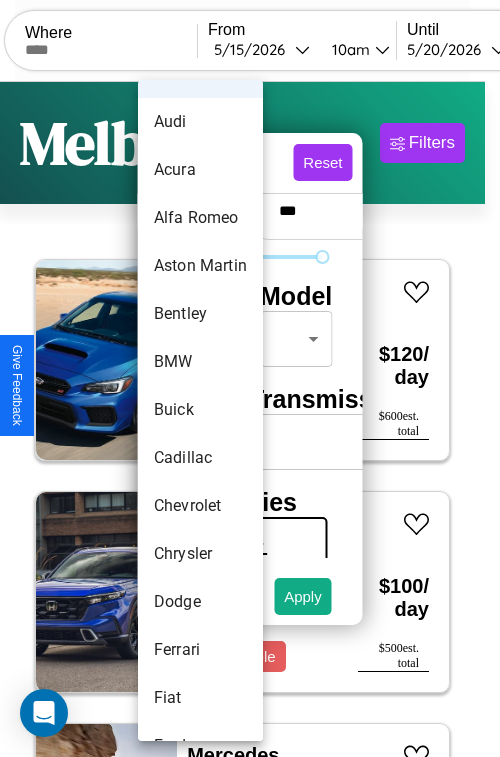click on "Buick" at bounding box center [200, 410] 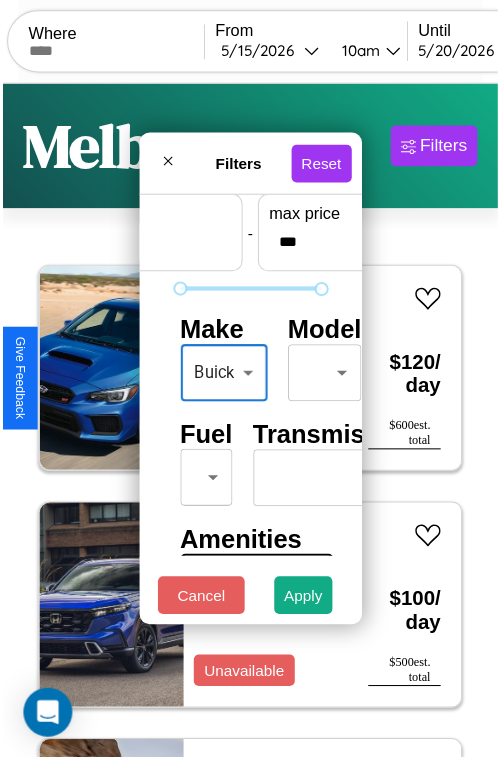 scroll, scrollTop: 59, scrollLeft: 8, axis: both 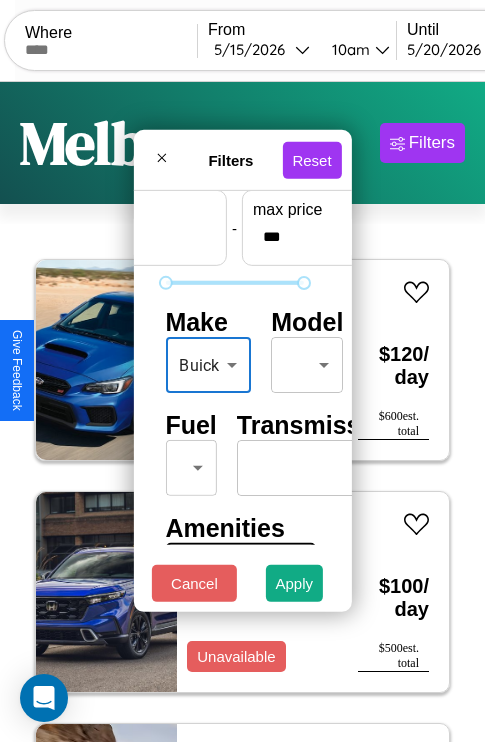click on "CarGo Where From 5 / 15 / 2026 10am Until 5 / 20 / 2026 10am Become a Host Login Sign Up Melbourne Filters 154  cars in this area These cars can be picked up in this city. Subaru   Legacy   2014 Available $ 120  / day $ 600  est. total Honda   XR250L   2018 Unavailable $ 100  / day $ 500  est. total Mercedes   Metris   2020 Unavailable $ 160  / day $ 800  est. total Acura   Vigor   2021 Available $ 80  / day $ 400  est. total Hummer   H2   2020 Available $ 90  / day $ 450  est. total Chrysler   Stratus   2024 Available $ 110  / day $ 550  est. total Buick   Skyhawk   2017 Available $ 180  / day $ 900  est. total Lincoln   MKZ   2014 Unavailable $ 70  / day $ 350  est. total Chrysler   Cirrus   2017 Available $ 100  / day $ 500  est. total Jaguar   F-TYPE   2023 Available $ 50  / day $ 250  est. total Alfa Romeo   4C   2021 Available $ 40  / day $ 200  est. total Audi   A6   2014 Available $ 110  / day $ 550  est. total Ford   CF7000   2023 Available $ 170  / day $ 850  est. total Chrysler   TC   2019 $ 150 $" at bounding box center [242, 412] 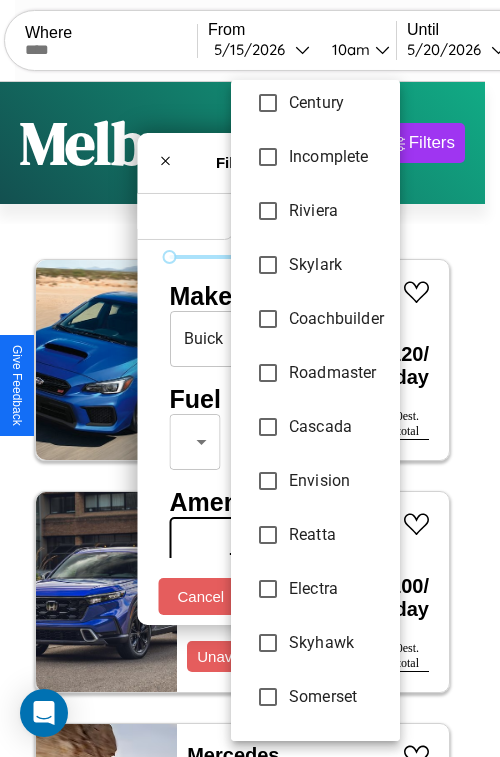 scroll, scrollTop: 725, scrollLeft: 0, axis: vertical 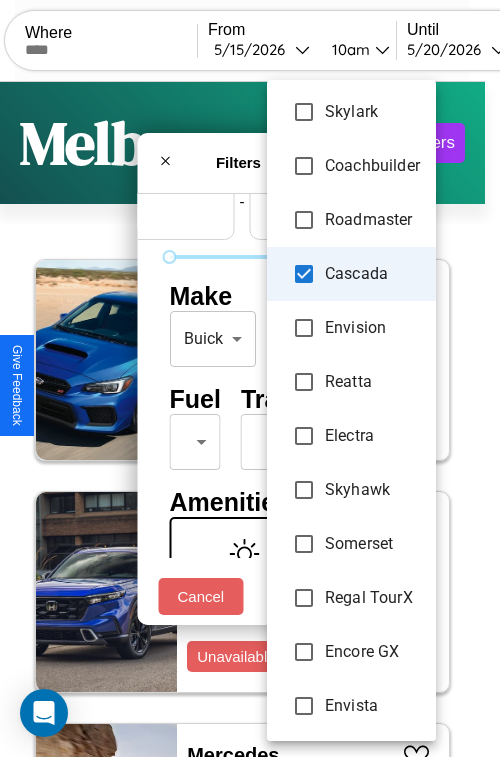 type on "**********" 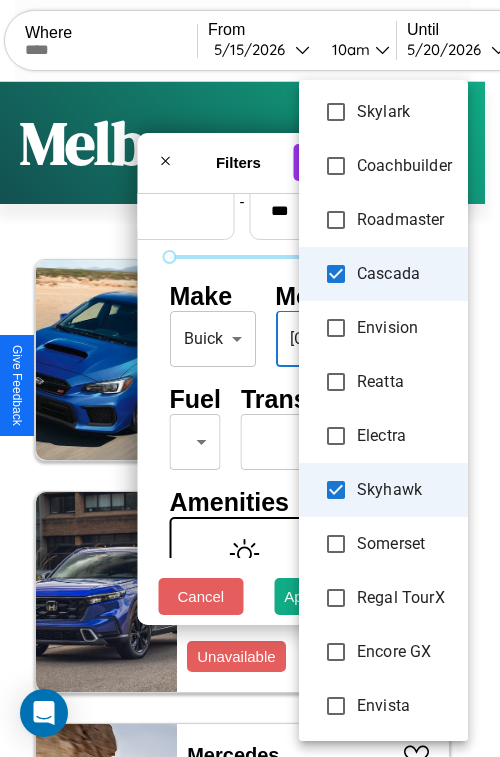 click at bounding box center (250, 378) 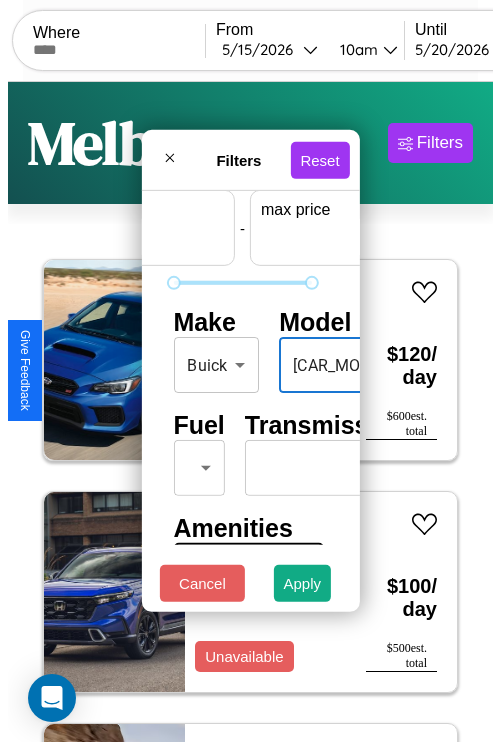 scroll, scrollTop: 59, scrollLeft: 124, axis: both 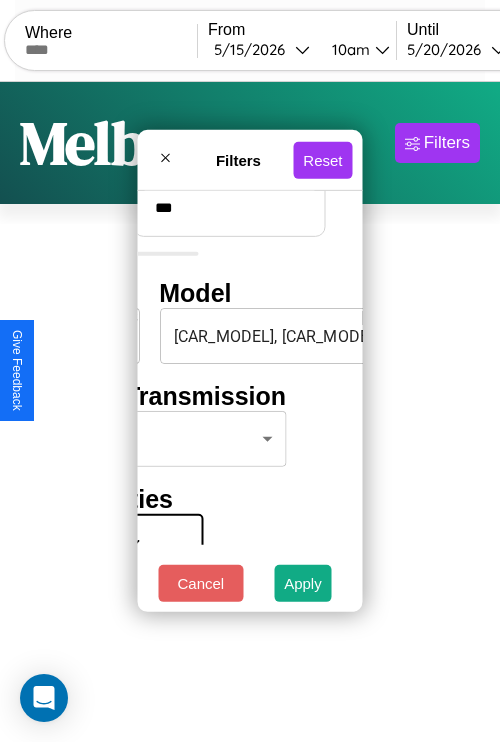 type on "***" 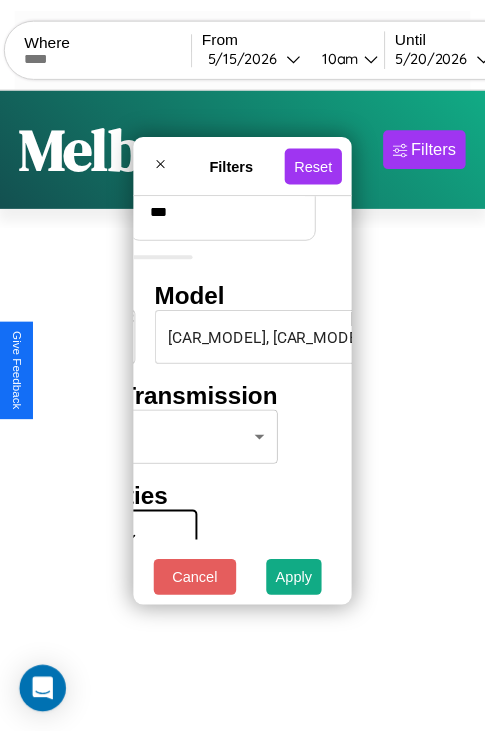 scroll, scrollTop: 59, scrollLeft: 0, axis: vertical 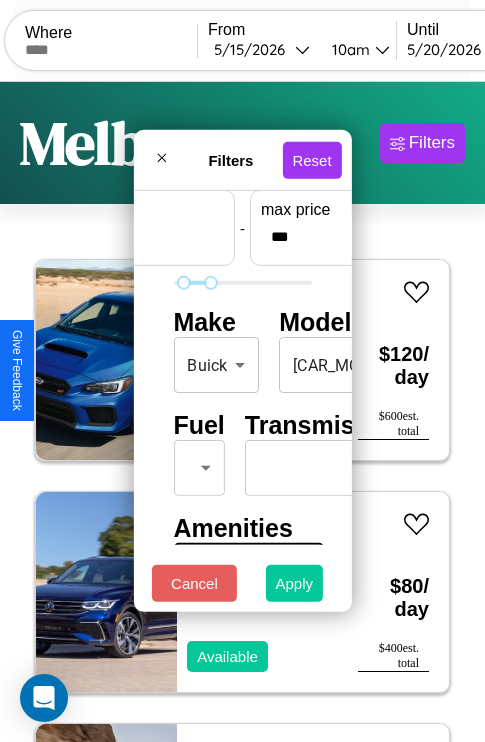 type on "**" 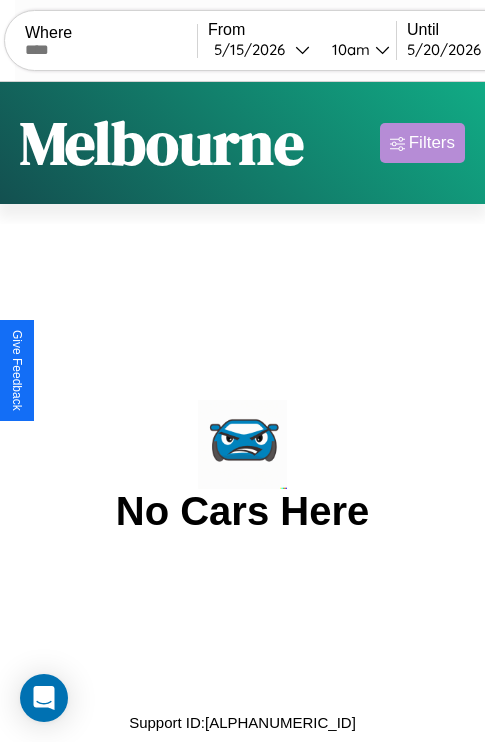 click on "Filters" at bounding box center (432, 143) 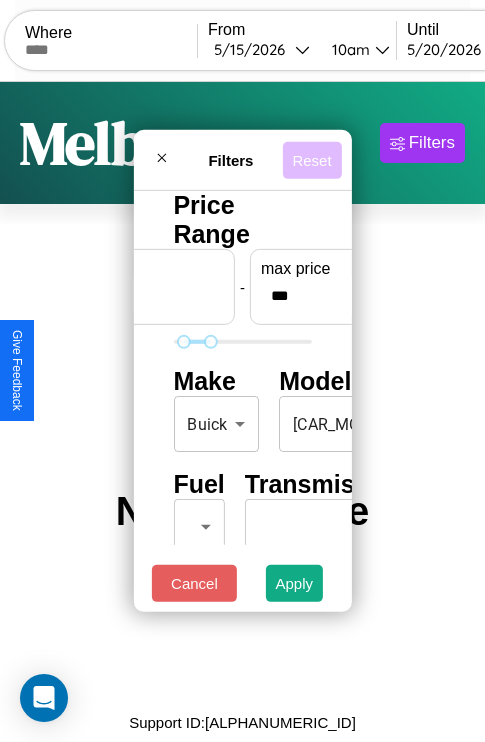 click on "Reset" at bounding box center (311, 159) 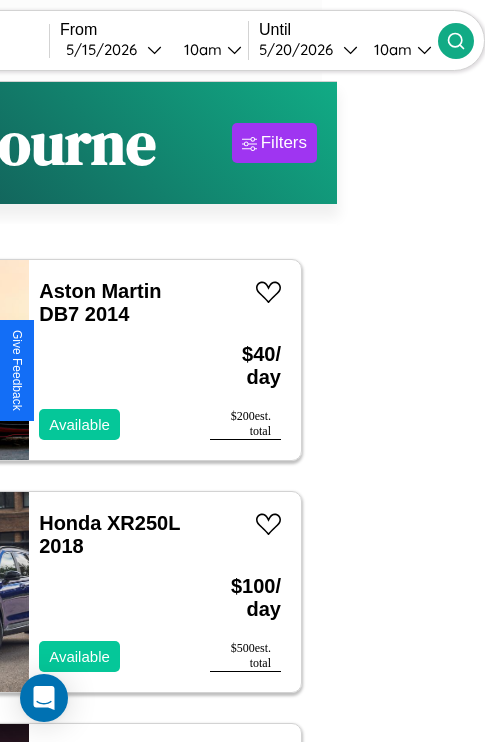 type on "********" 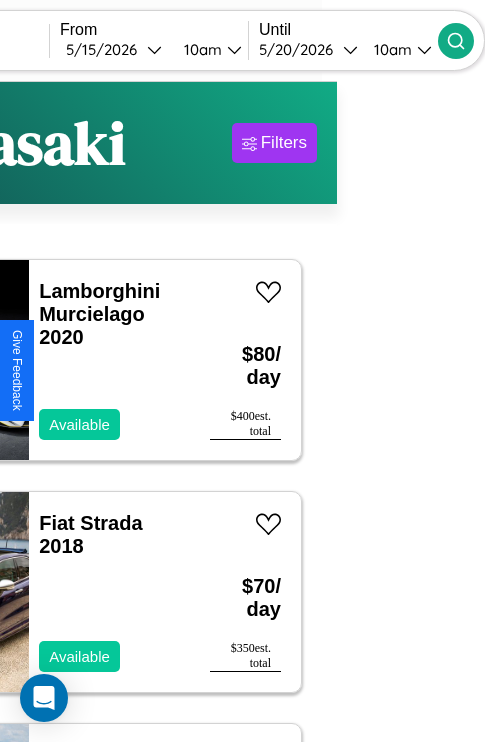 scroll, scrollTop: 46, scrollLeft: 112, axis: both 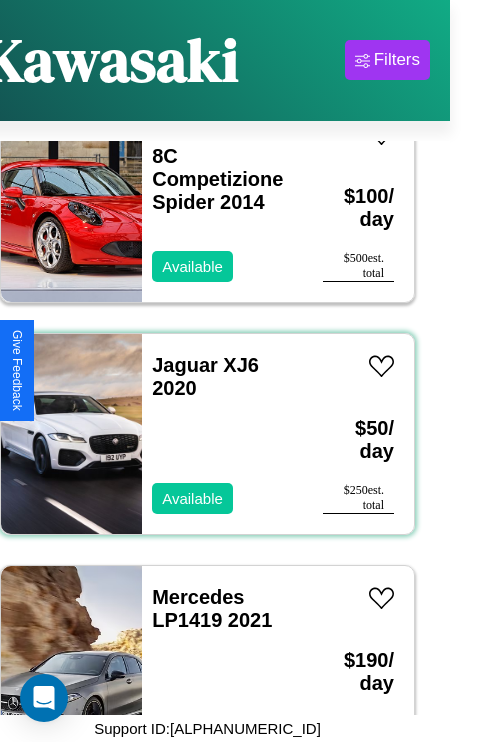 click on "Jaguar   XJ6   2020 Available" at bounding box center (222, 434) 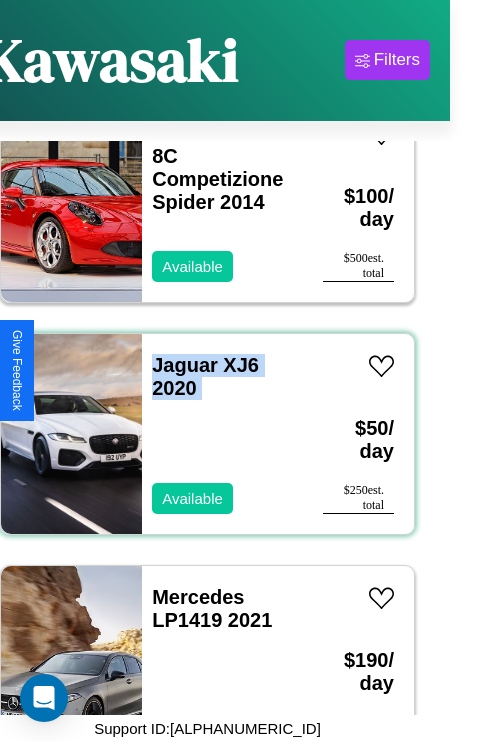 click on "Jaguar   XJ6   2020 Available" at bounding box center (222, 434) 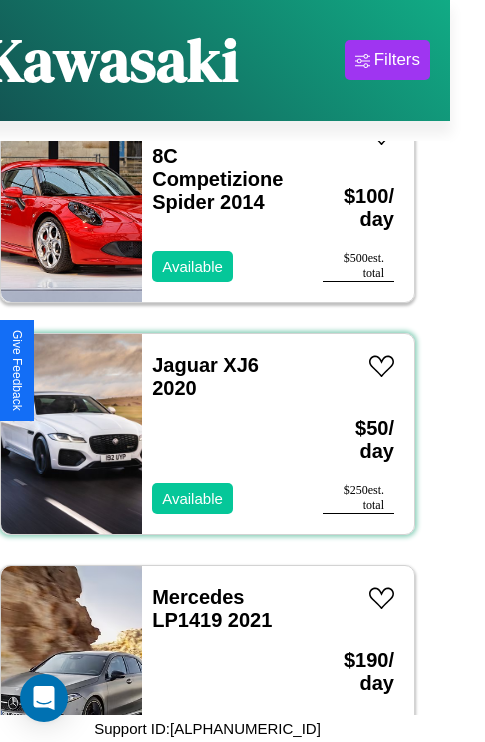 click on "Jaguar   XJ6   2020 Available" at bounding box center [222, 434] 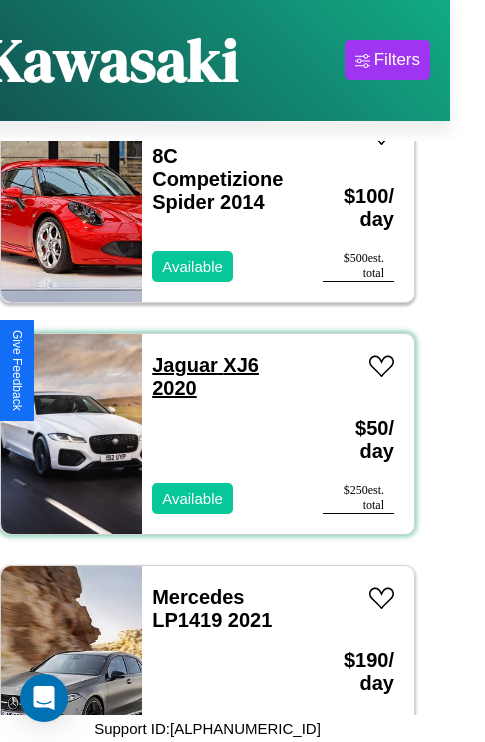 click on "Jaguar   XJ6   2020" at bounding box center (205, 376) 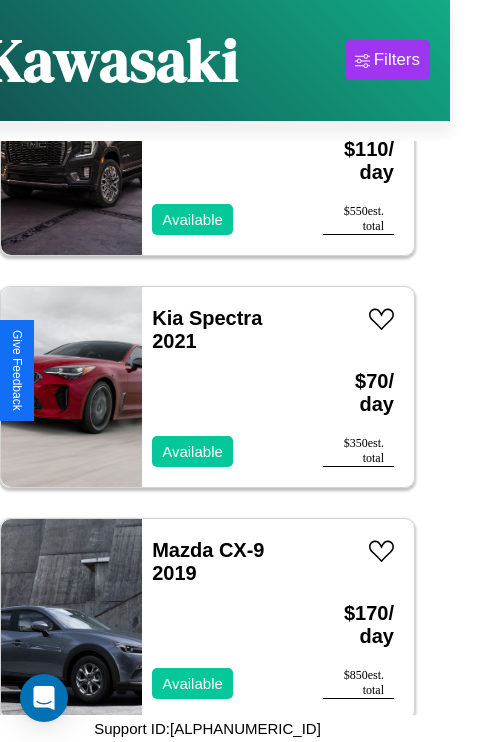 scroll, scrollTop: 31006, scrollLeft: 0, axis: vertical 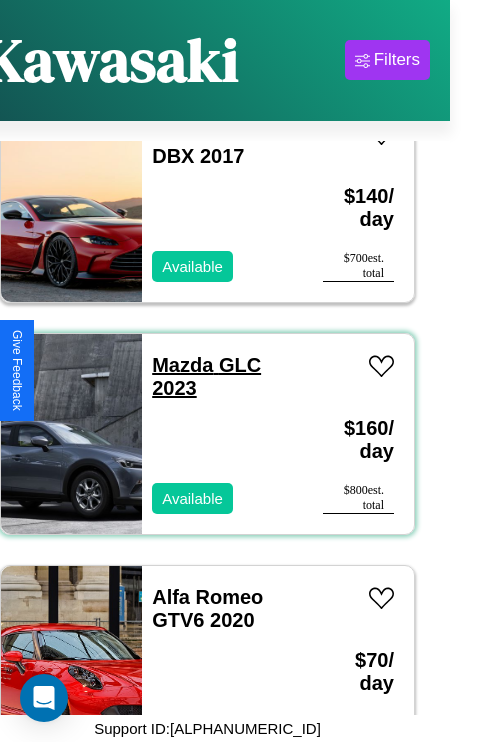 click on "Mazda   GLC   2023" at bounding box center (206, 376) 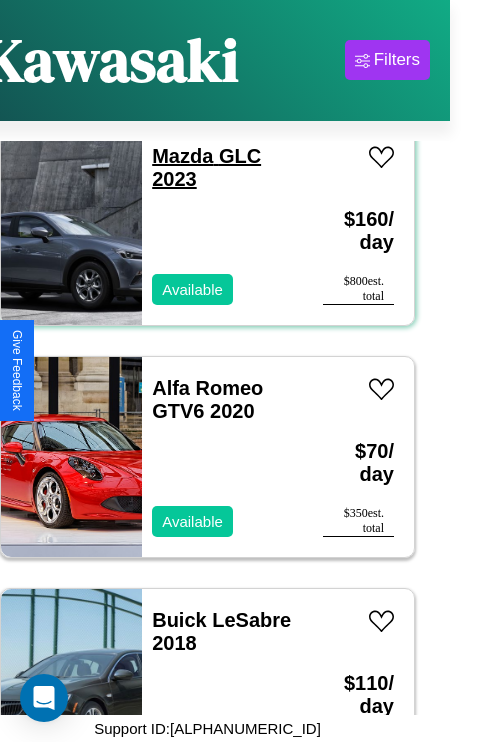 scroll, scrollTop: 17939, scrollLeft: 0, axis: vertical 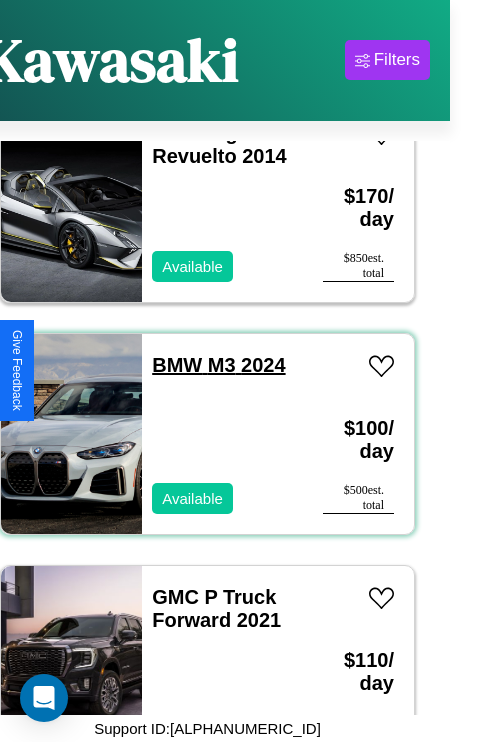 click on "BMW   M3   2024" at bounding box center [218, 365] 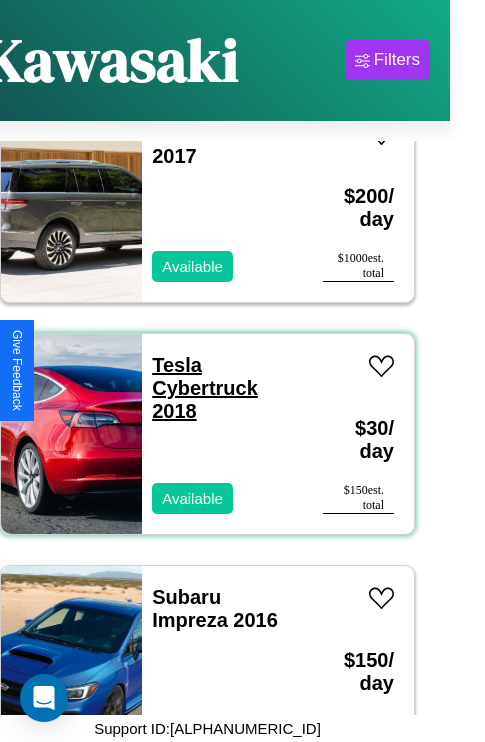 click on "Tesla   Cybertruck   2018" at bounding box center (205, 388) 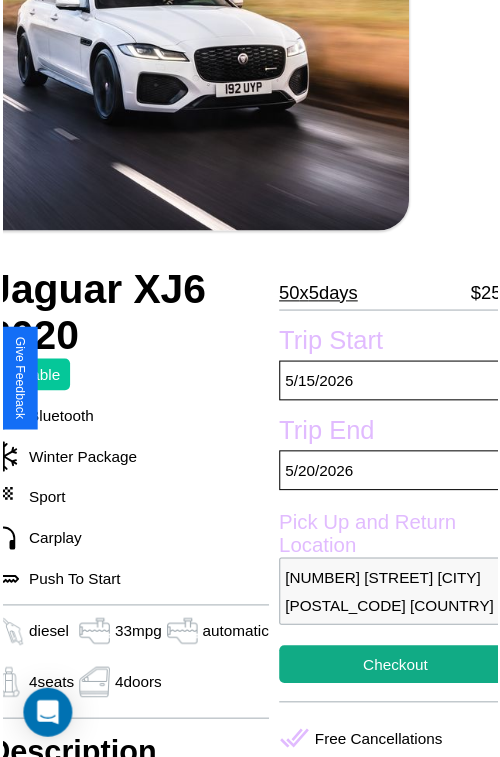 scroll, scrollTop: 221, scrollLeft: 88, axis: both 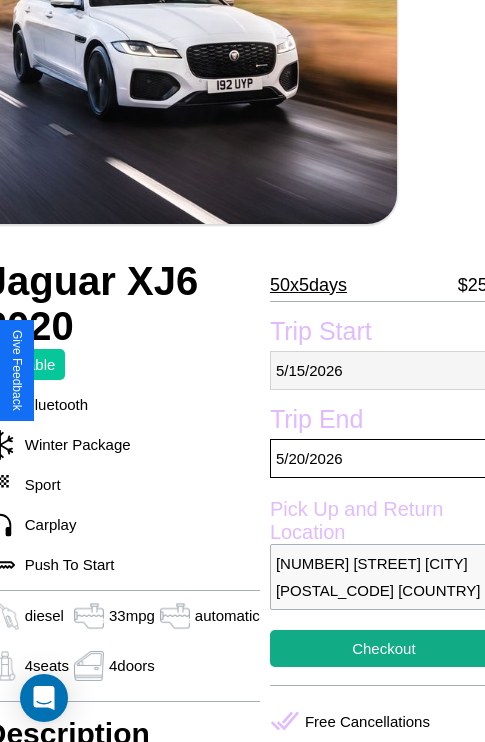 click on "5 / 15 / 2026" at bounding box center (384, 370) 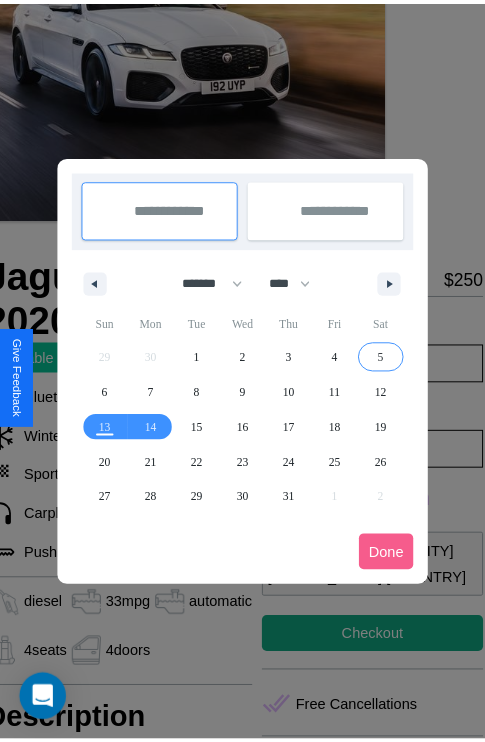 scroll, scrollTop: 0, scrollLeft: 88, axis: horizontal 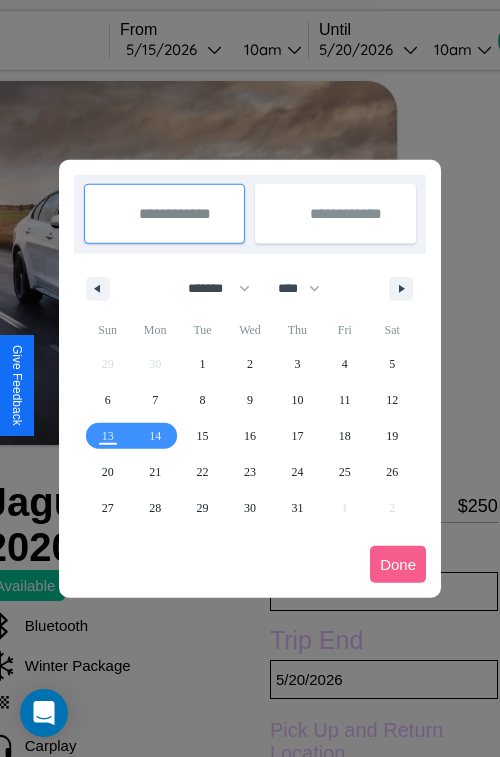 click at bounding box center (250, 378) 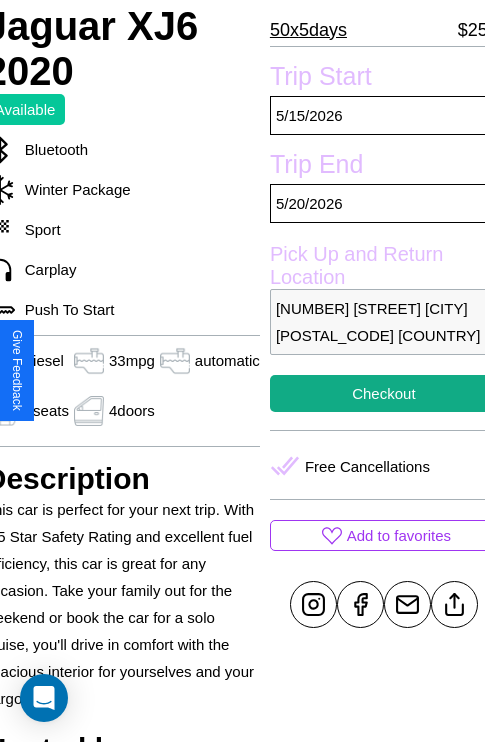 scroll, scrollTop: 499, scrollLeft: 88, axis: both 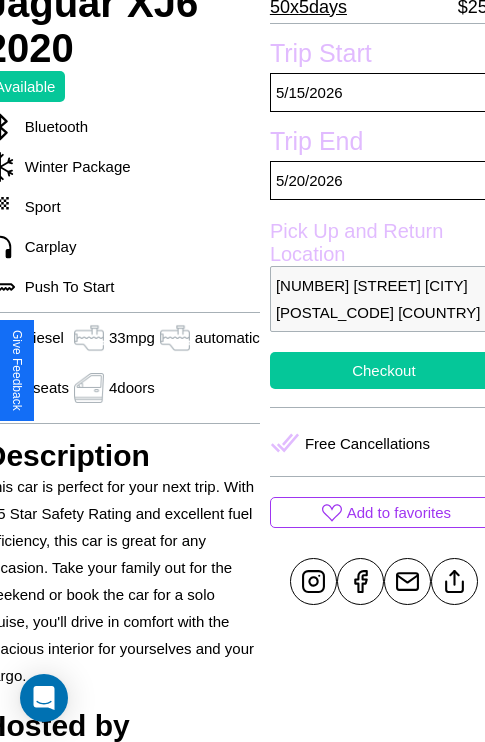 click on "Checkout" at bounding box center (384, 370) 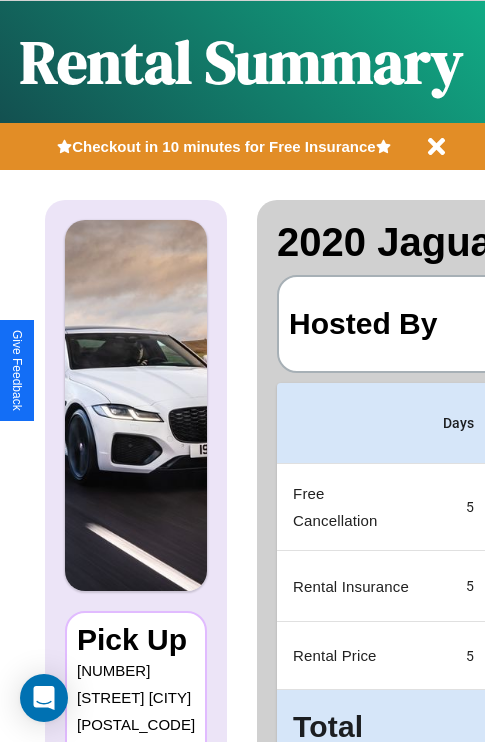 scroll, scrollTop: 0, scrollLeft: 378, axis: horizontal 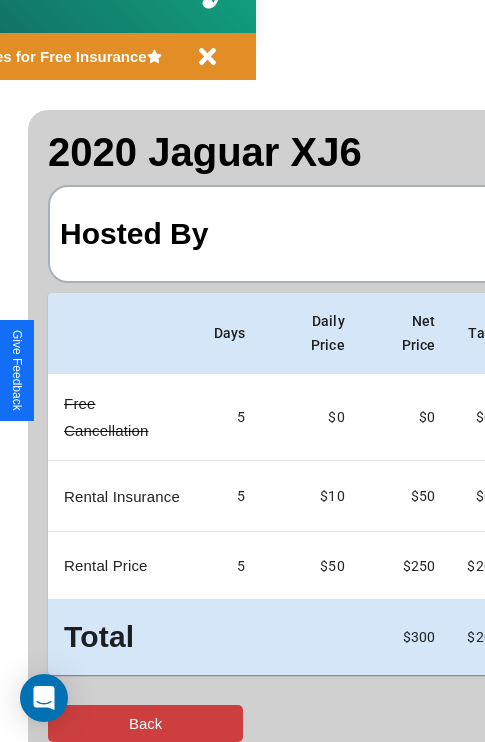 click on "Back" at bounding box center [145, 723] 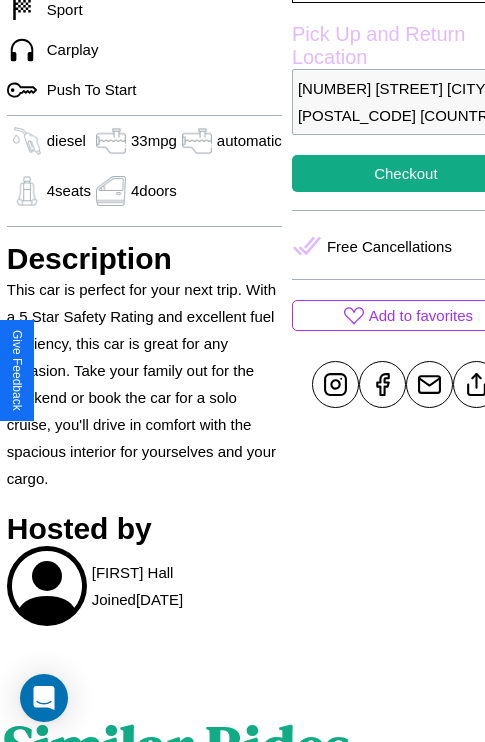 scroll, scrollTop: 710, scrollLeft: 68, axis: both 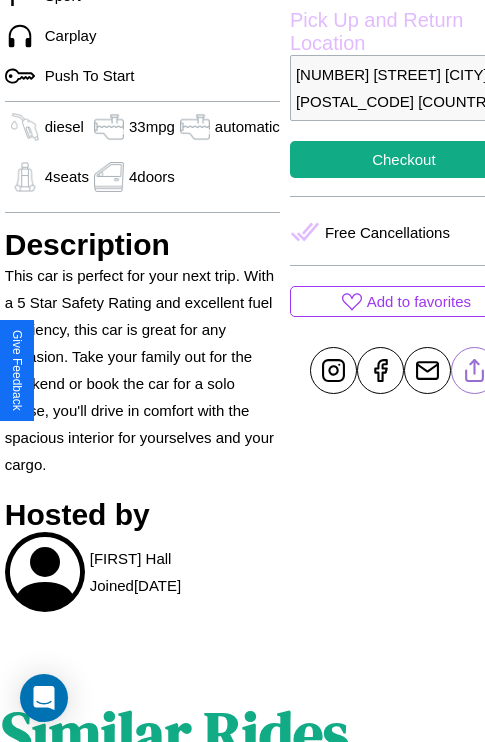 click 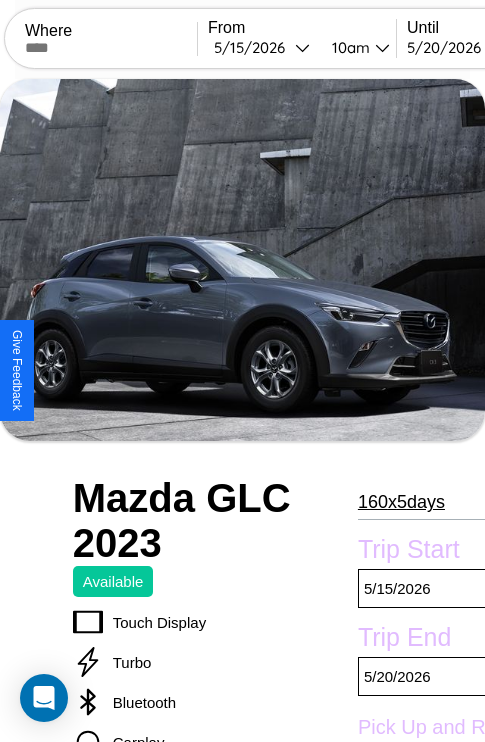 scroll, scrollTop: 986, scrollLeft: 0, axis: vertical 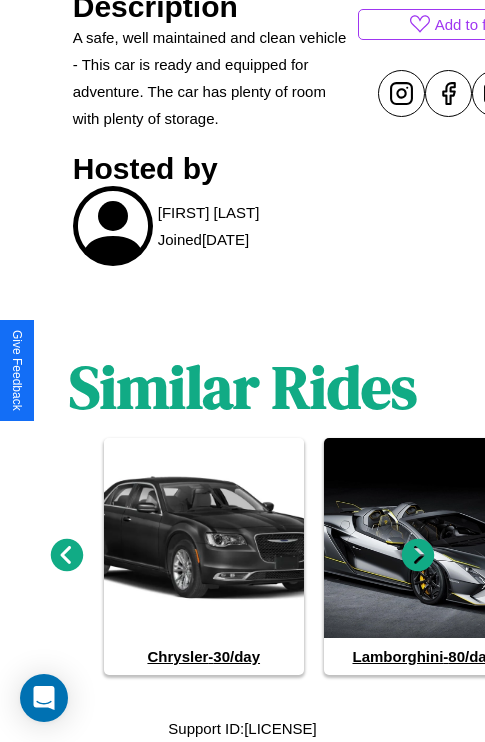 click 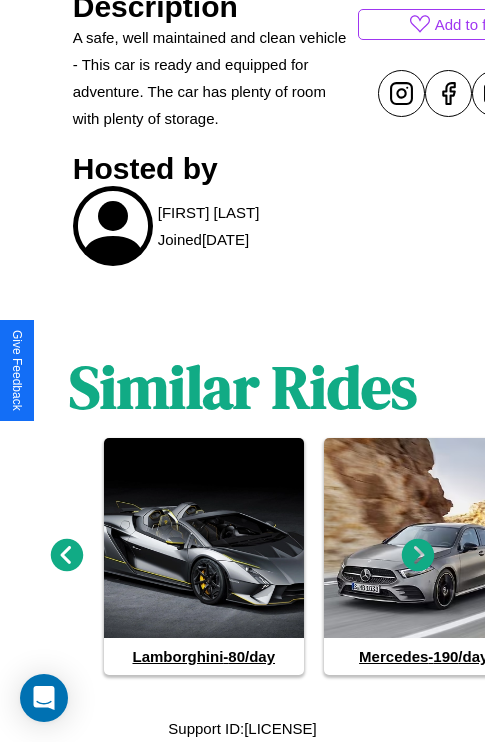 click 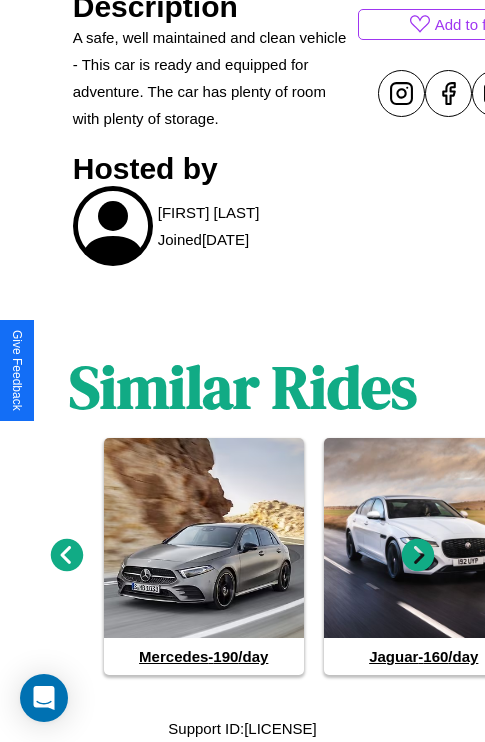 click 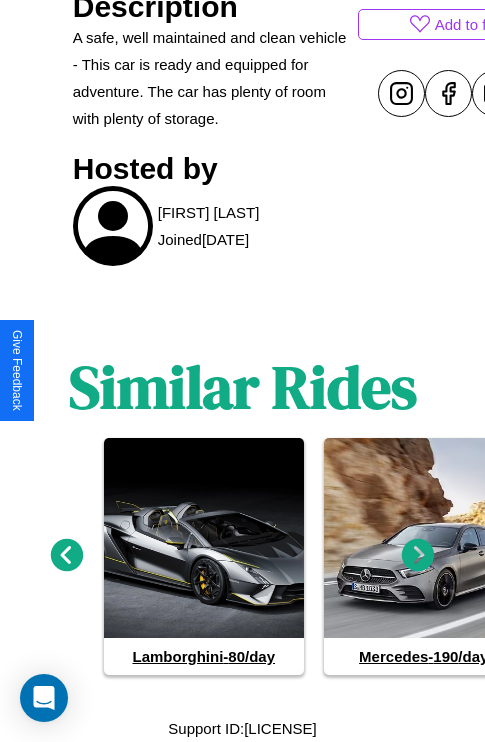 click 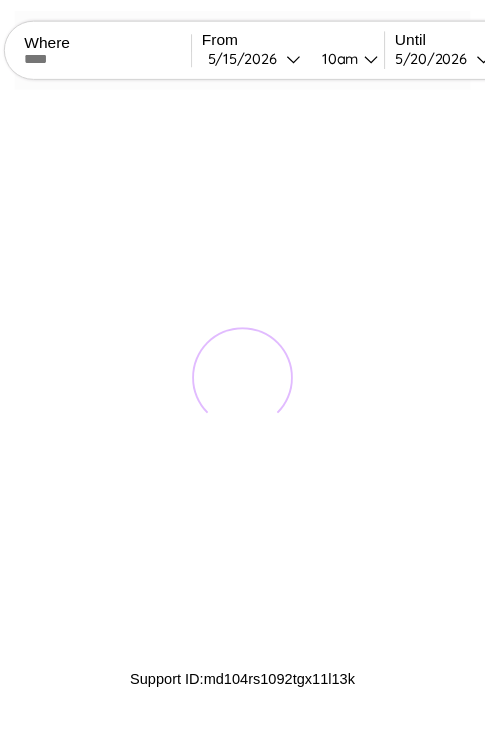 scroll, scrollTop: 0, scrollLeft: 0, axis: both 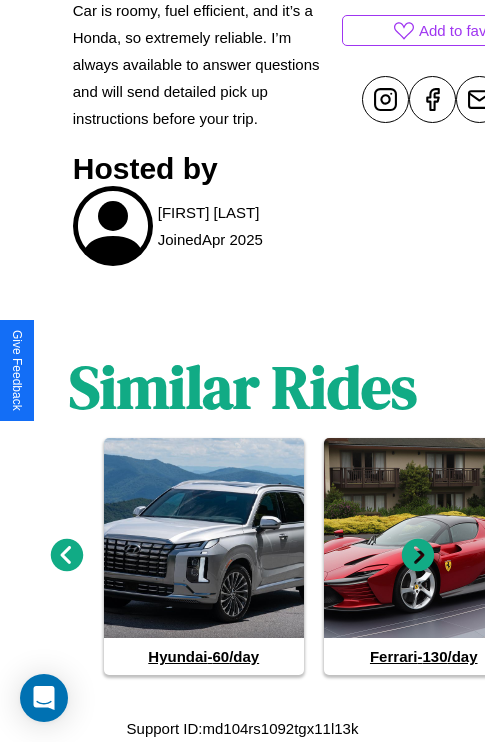 click 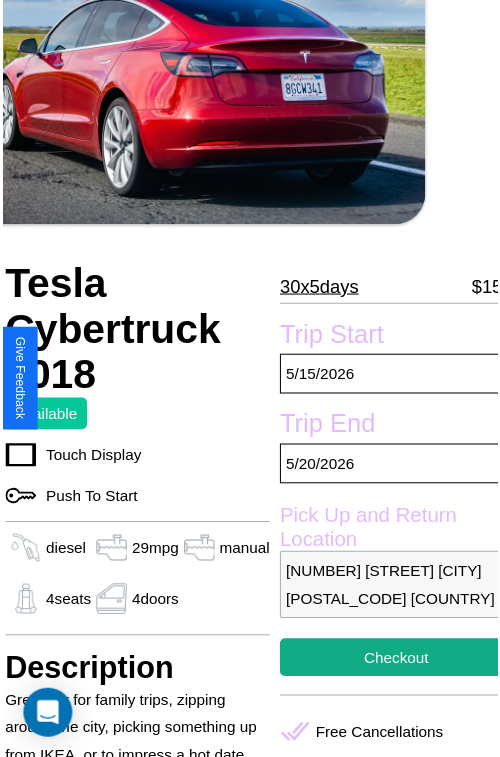scroll, scrollTop: 130, scrollLeft: 72, axis: both 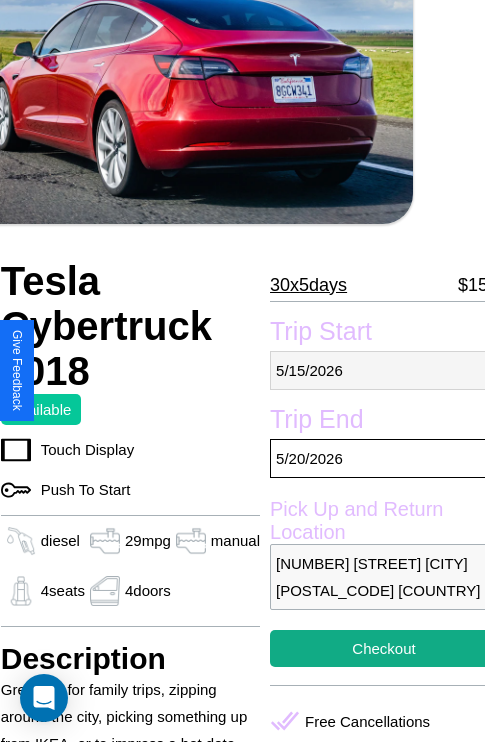 click on "[DATE]" at bounding box center (384, 370) 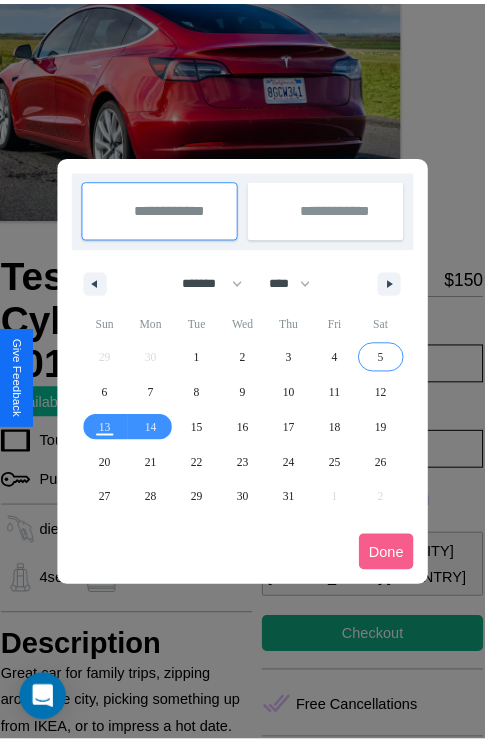 scroll, scrollTop: 0, scrollLeft: 72, axis: horizontal 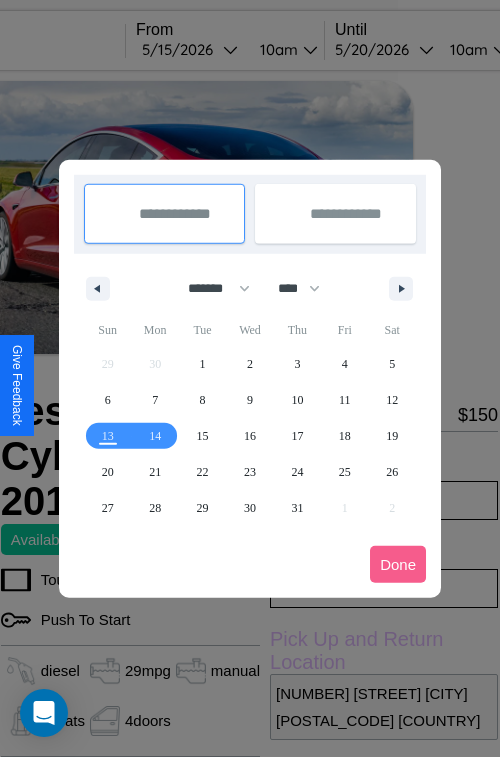 click at bounding box center (250, 378) 